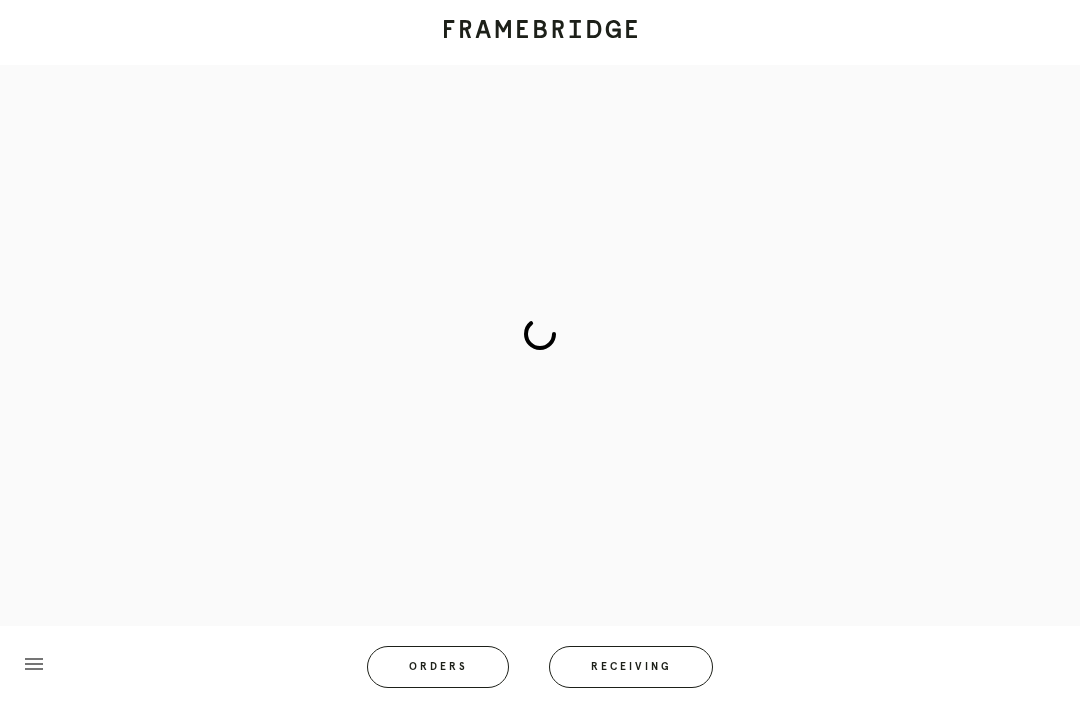 scroll, scrollTop: 83, scrollLeft: 0, axis: vertical 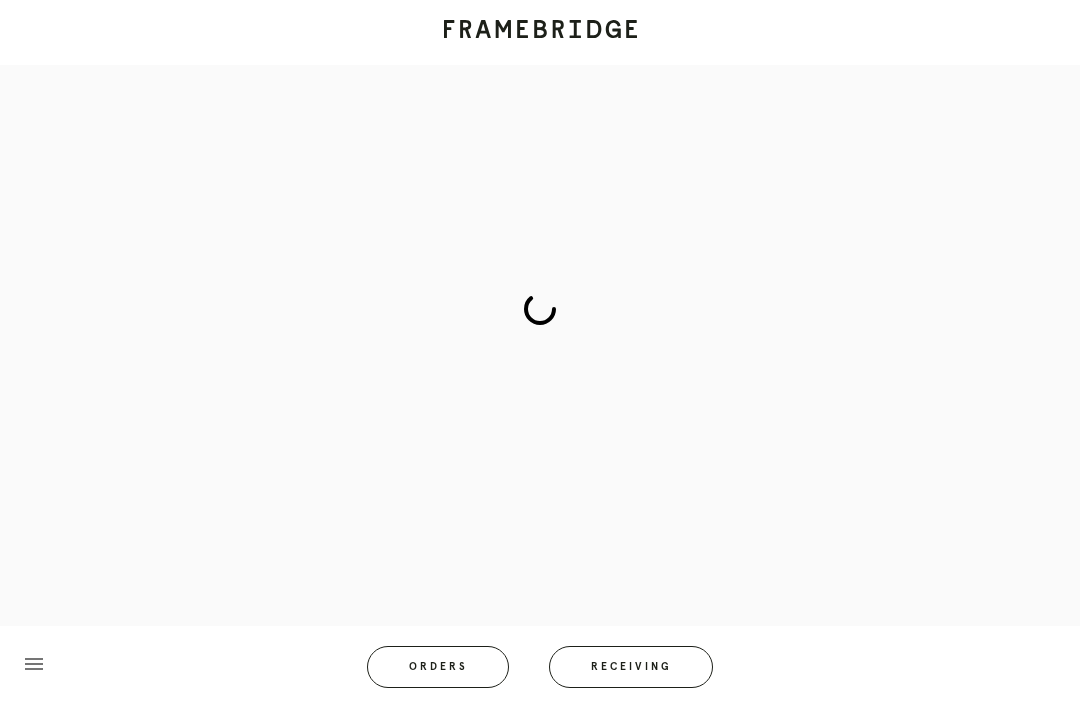 click on "Orders" at bounding box center [438, 667] 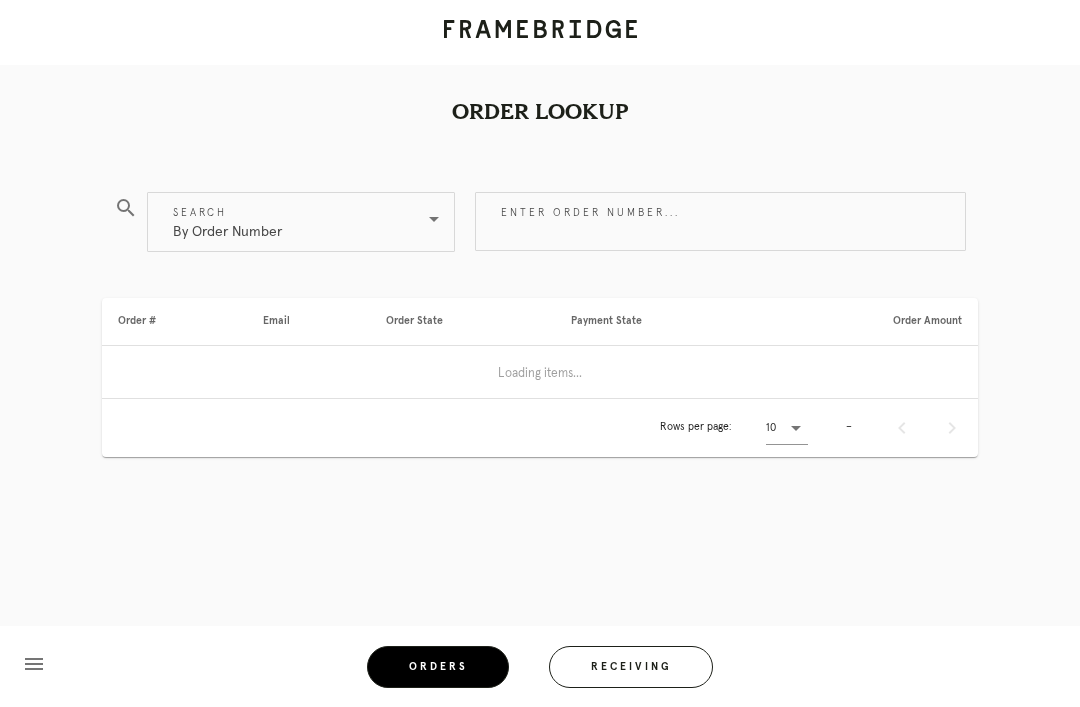 scroll, scrollTop: 64, scrollLeft: 0, axis: vertical 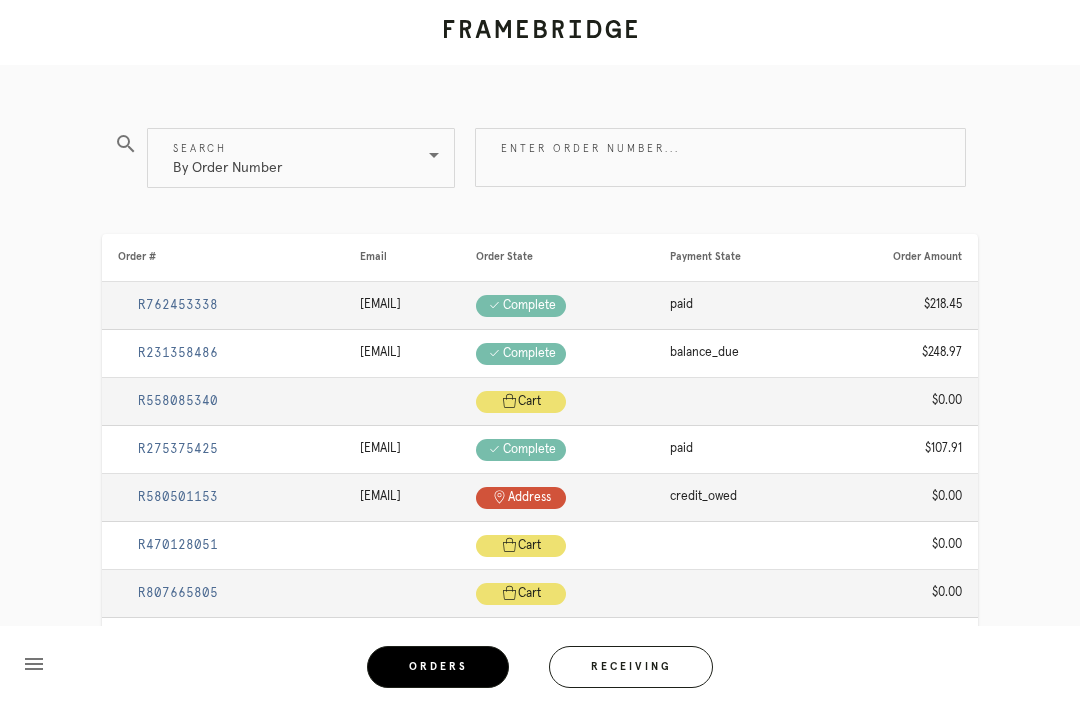 click on "Enter order number..." at bounding box center [720, 157] 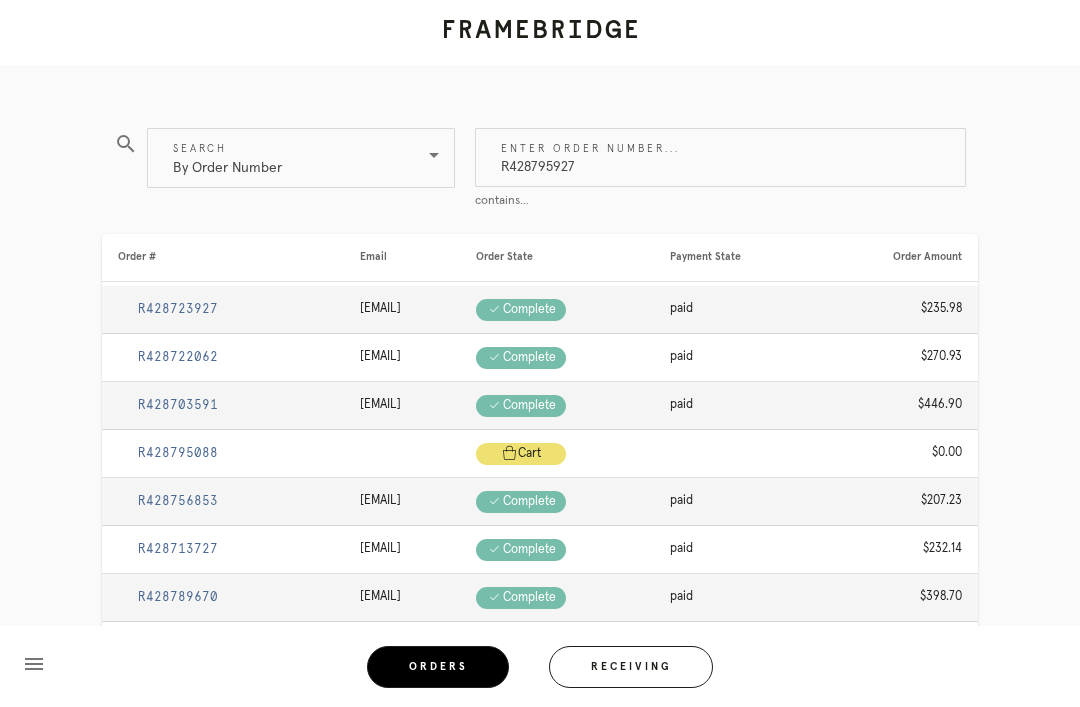 type on "R428795927" 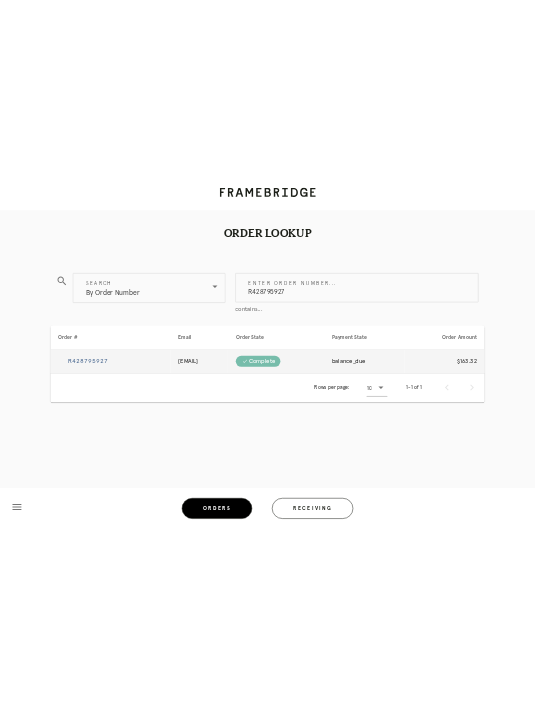 scroll, scrollTop: 0, scrollLeft: 0, axis: both 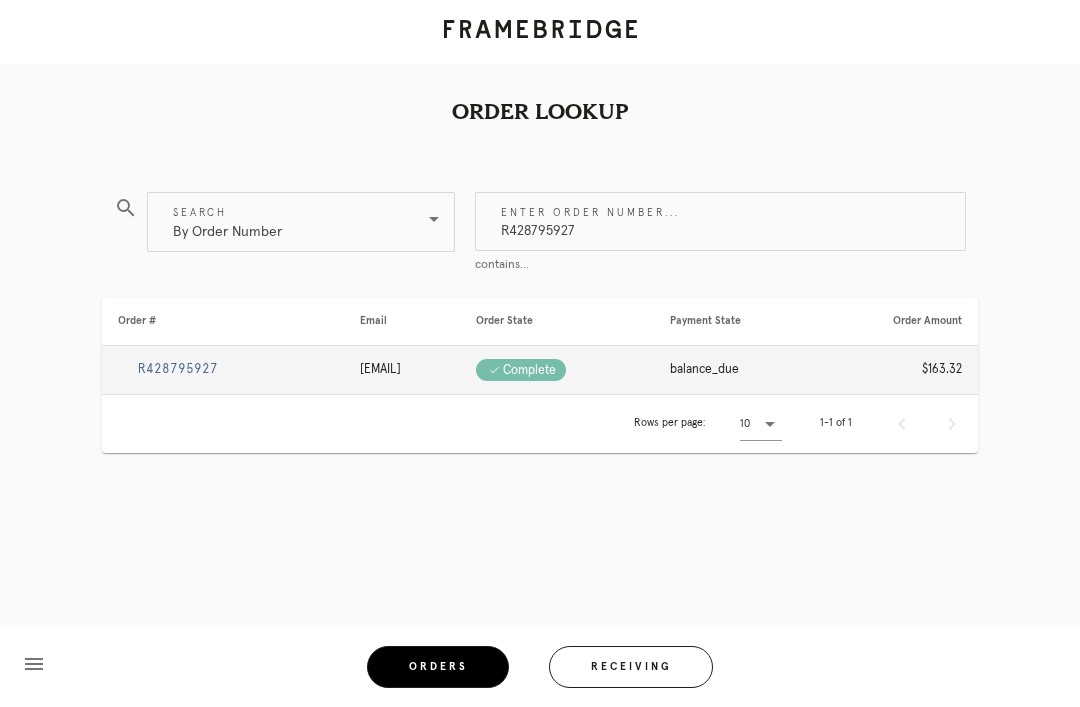 click on "R428795927" at bounding box center [178, 369] 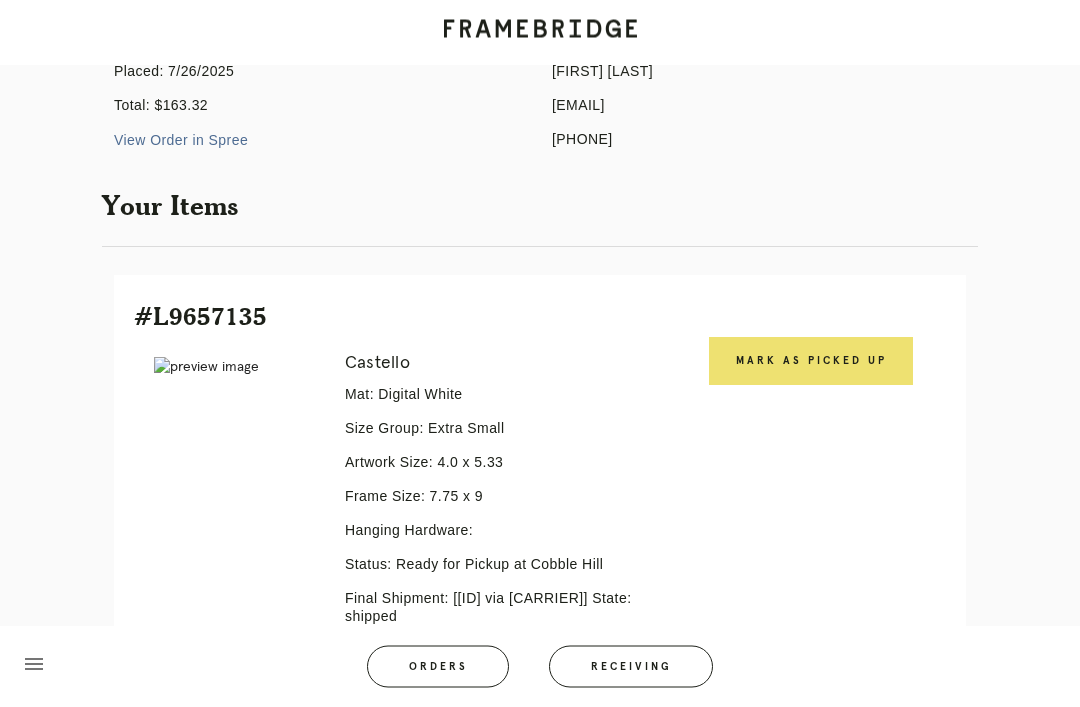 scroll, scrollTop: 259, scrollLeft: 0, axis: vertical 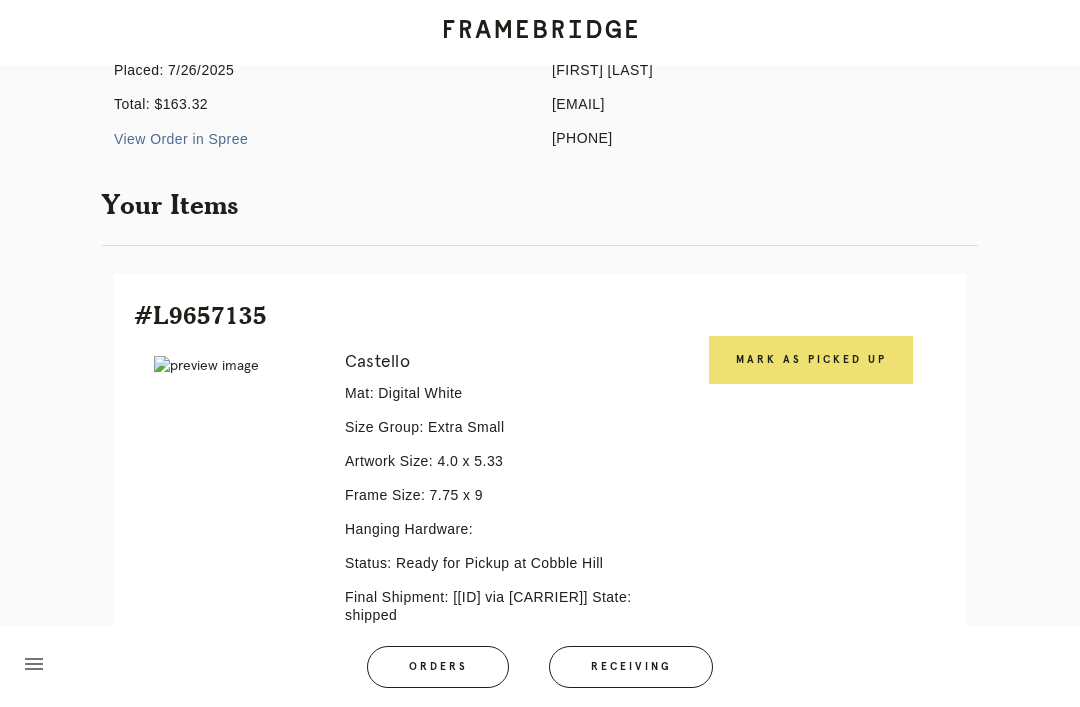 click on "Mark as Picked Up" at bounding box center [811, 360] 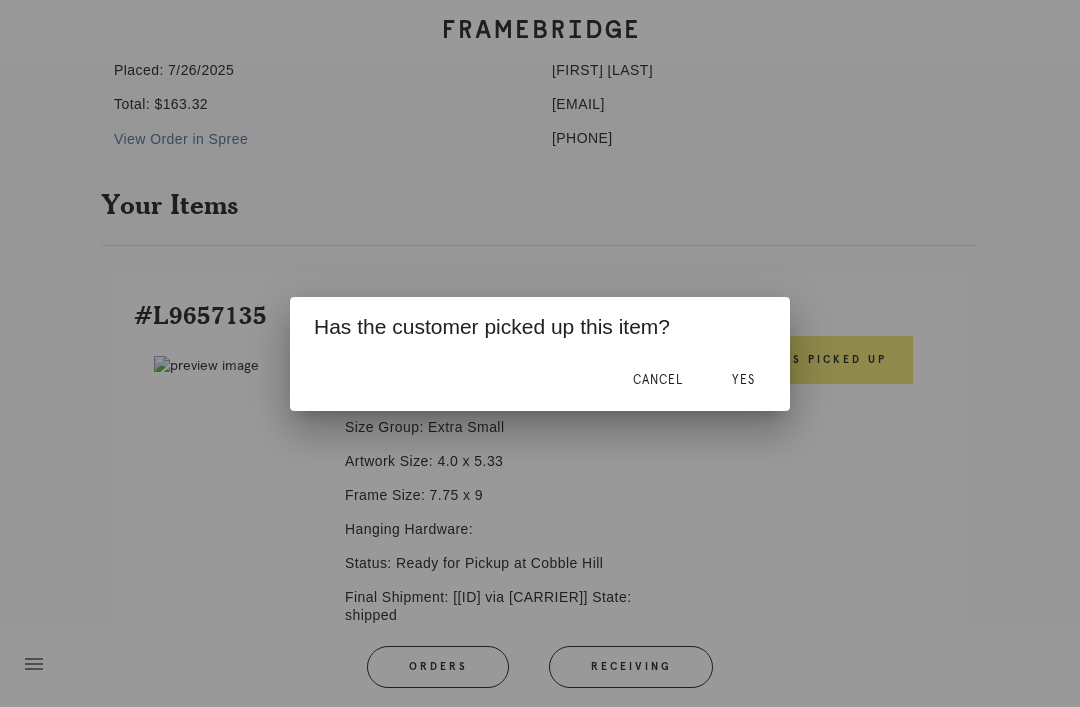 click on "Yes" at bounding box center [743, 380] 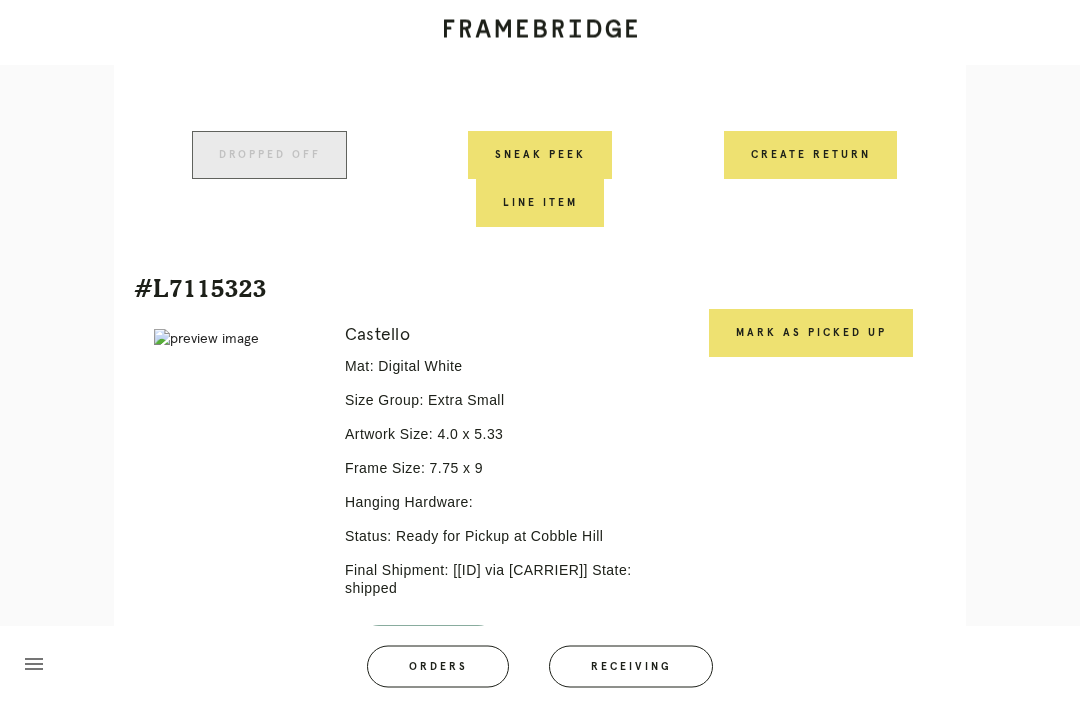 click on "Mark as Picked Up" at bounding box center [811, 334] 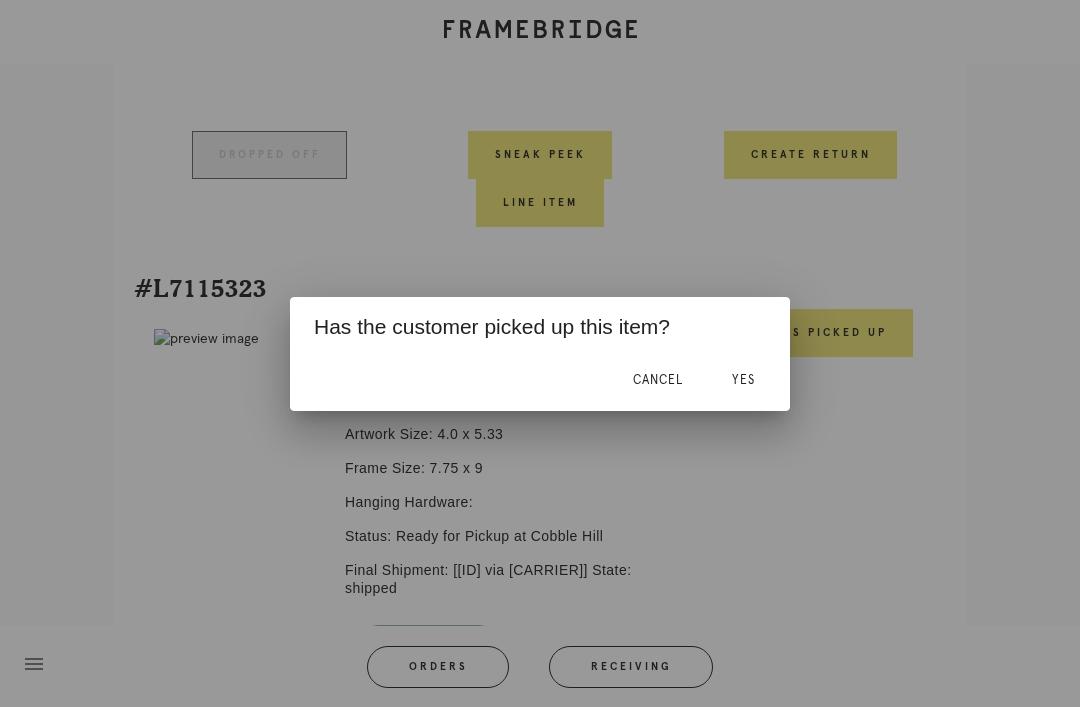 click on "Yes" at bounding box center [743, 380] 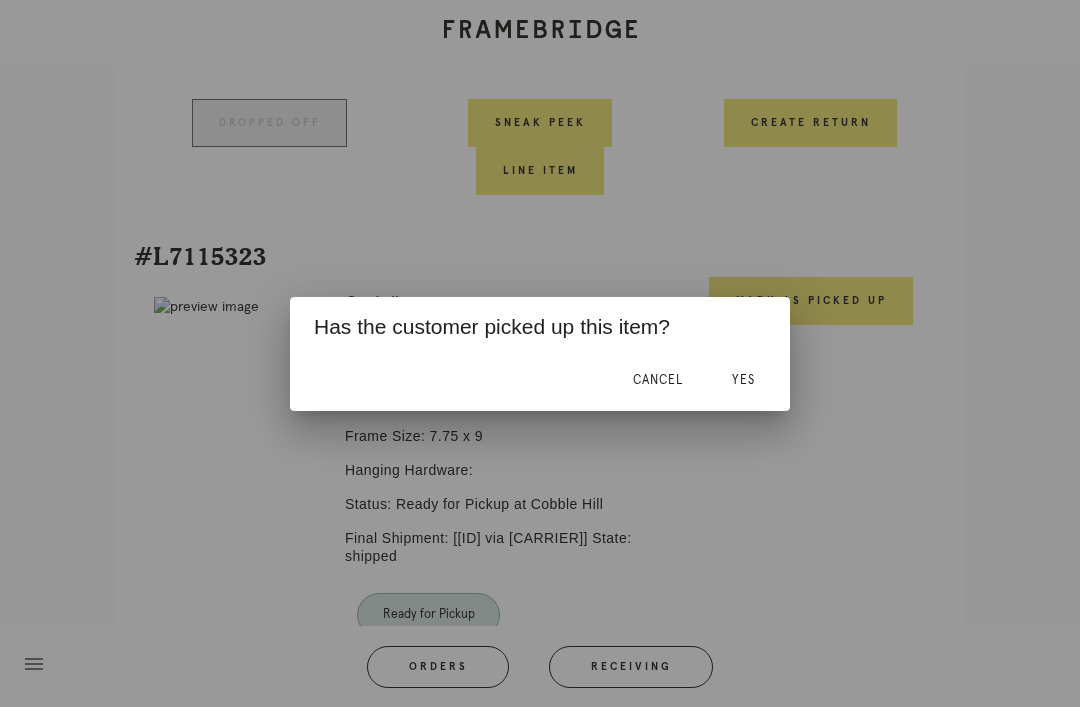 scroll, scrollTop: 970, scrollLeft: 0, axis: vertical 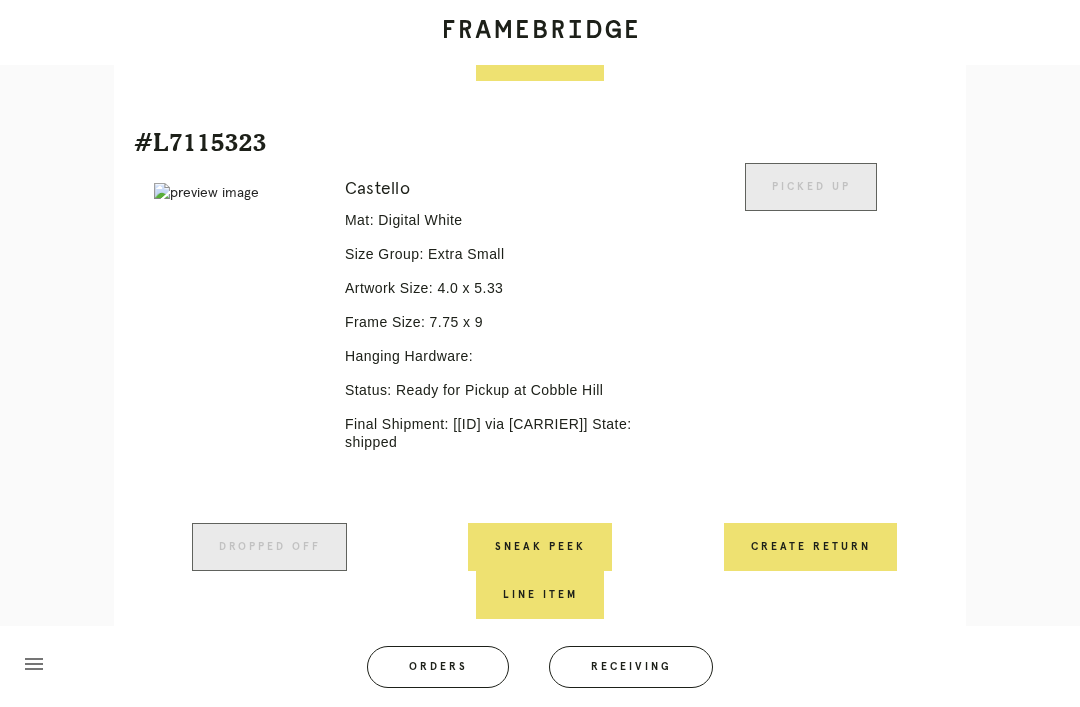 click on "Orders" at bounding box center [438, 667] 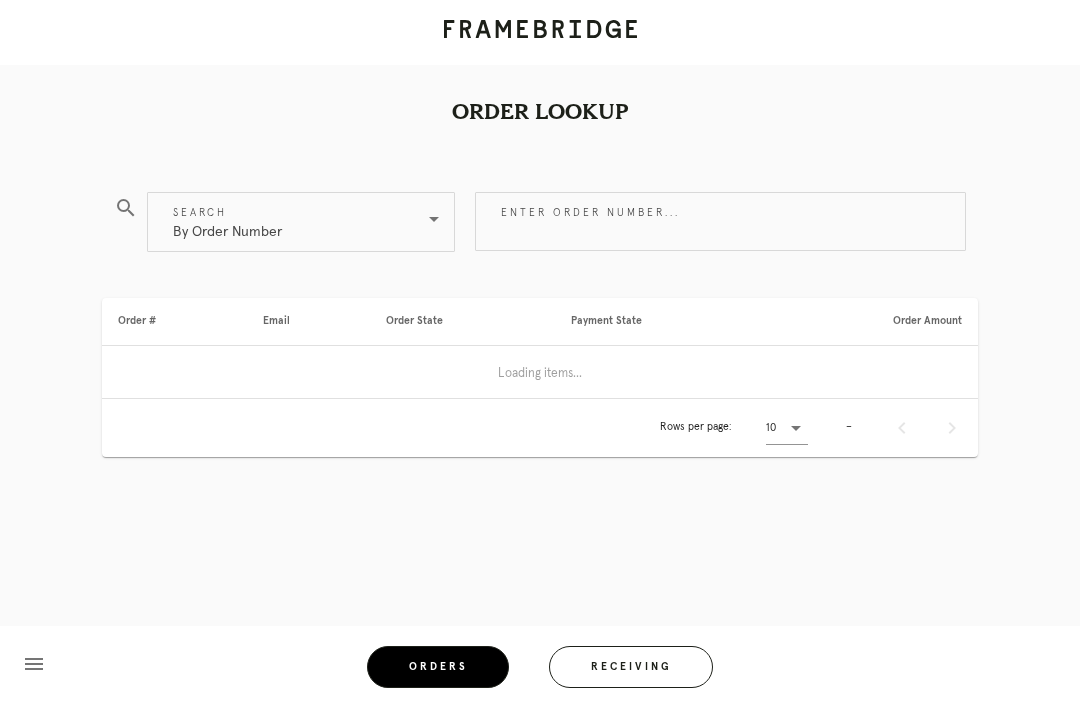 scroll, scrollTop: 0, scrollLeft: 0, axis: both 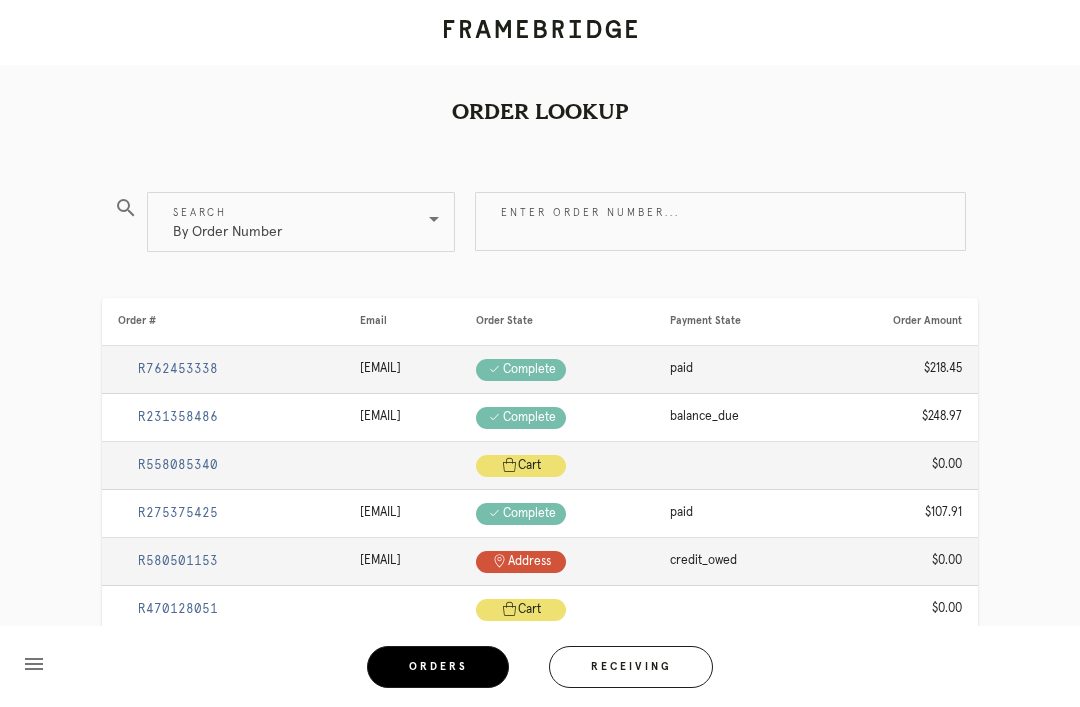 click on "Enter order number..." at bounding box center (720, 221) 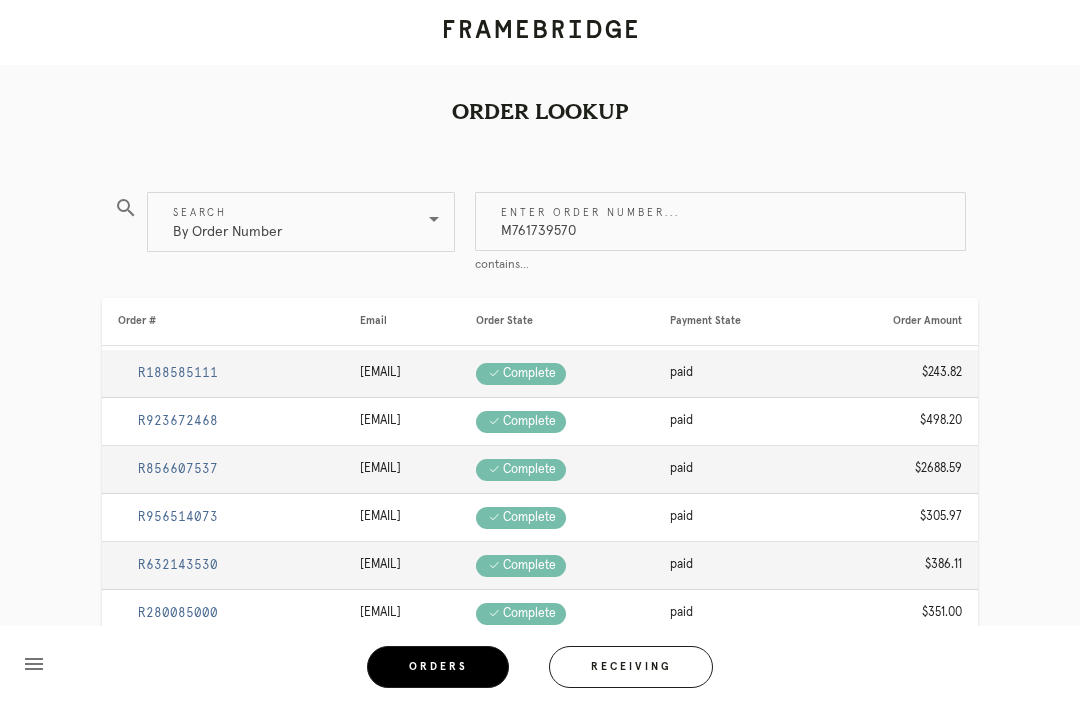 type on "M761739570" 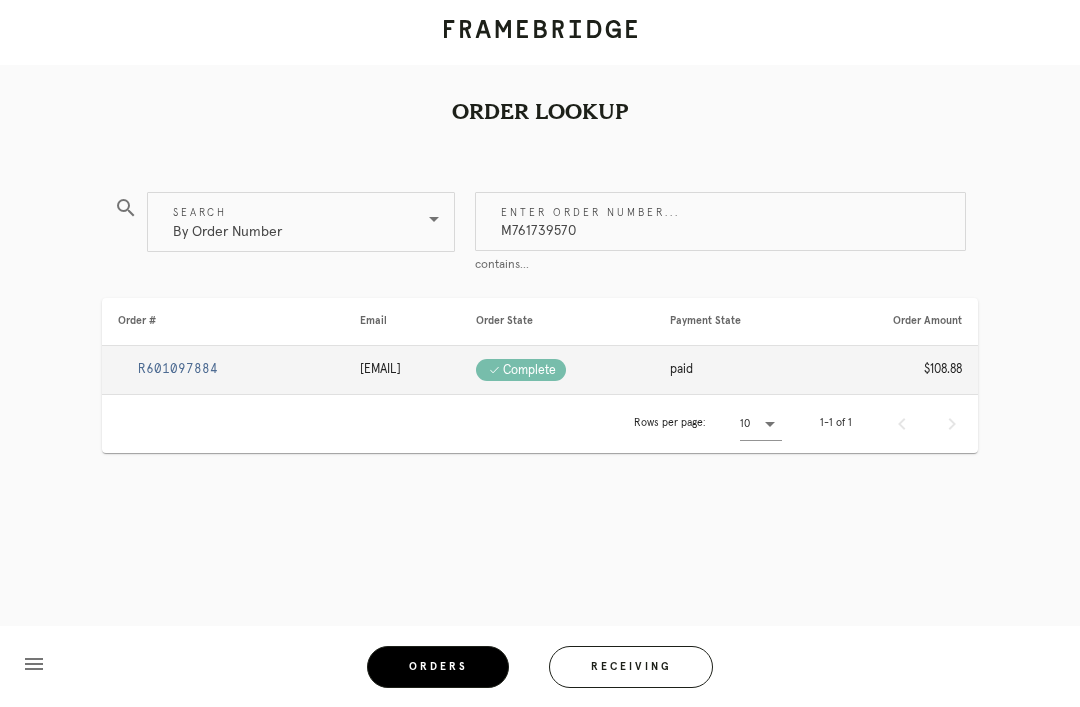 click on "R601097884" at bounding box center (178, 369) 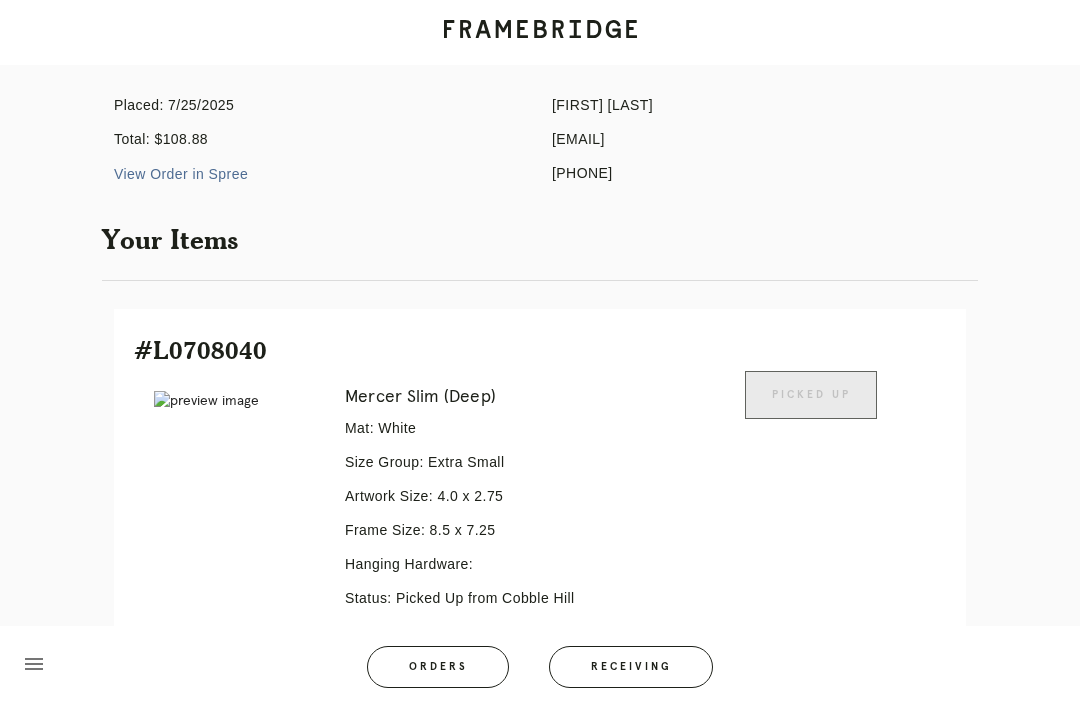 scroll, scrollTop: 225, scrollLeft: 0, axis: vertical 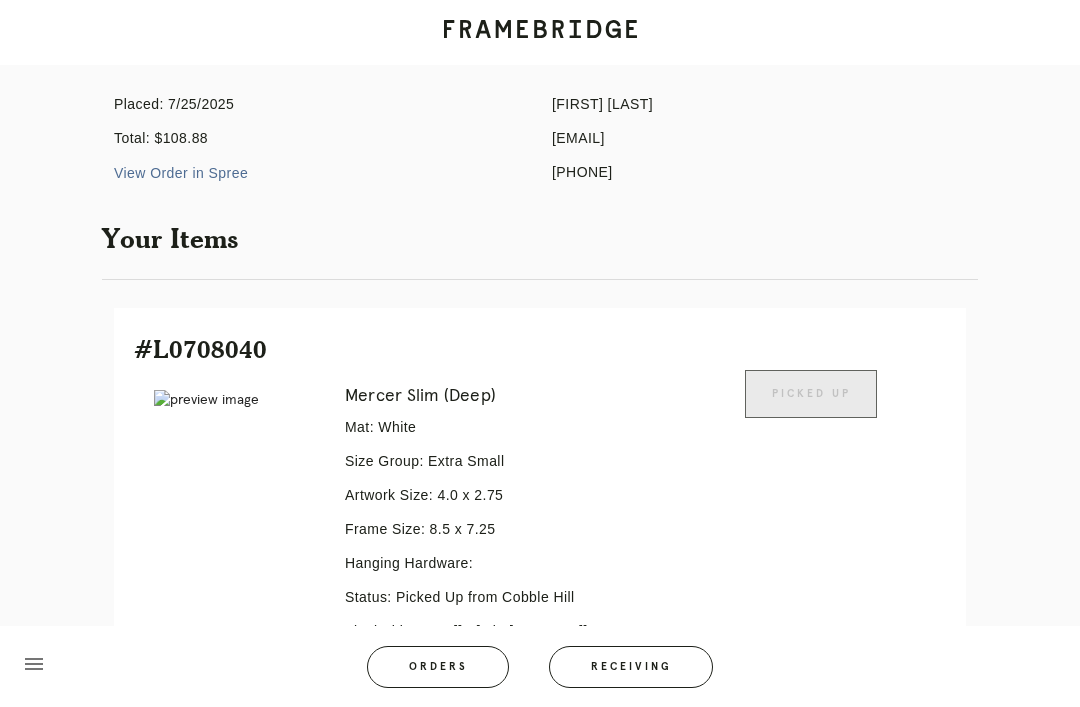 click on "Receiving" at bounding box center (631, 667) 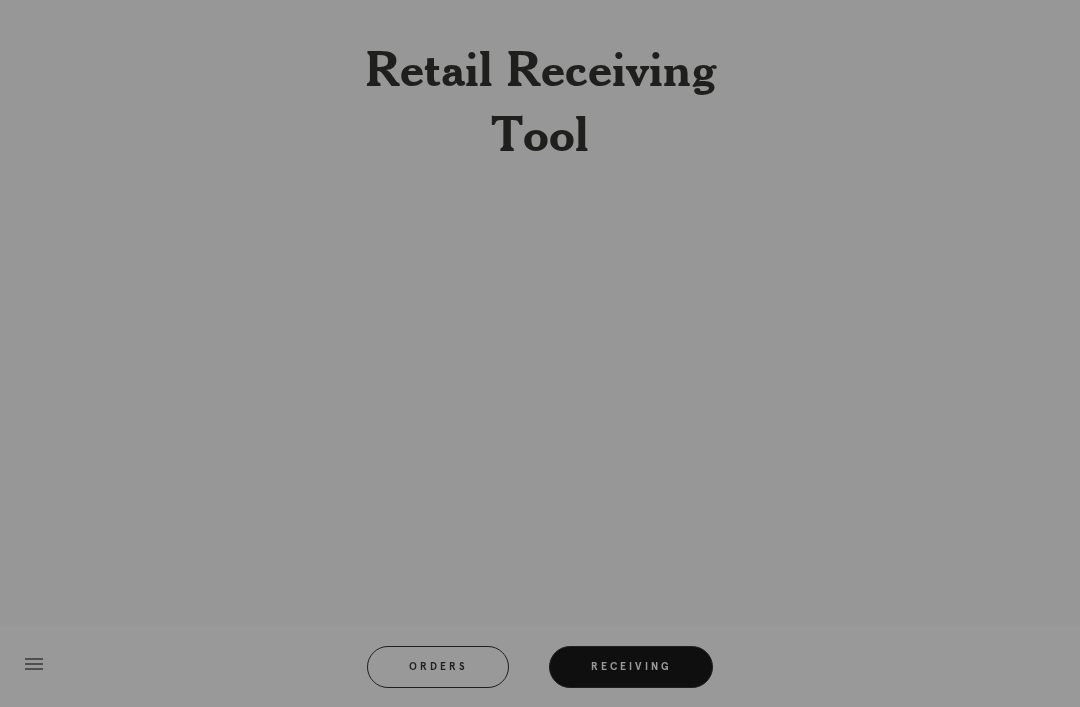 scroll, scrollTop: 64, scrollLeft: 0, axis: vertical 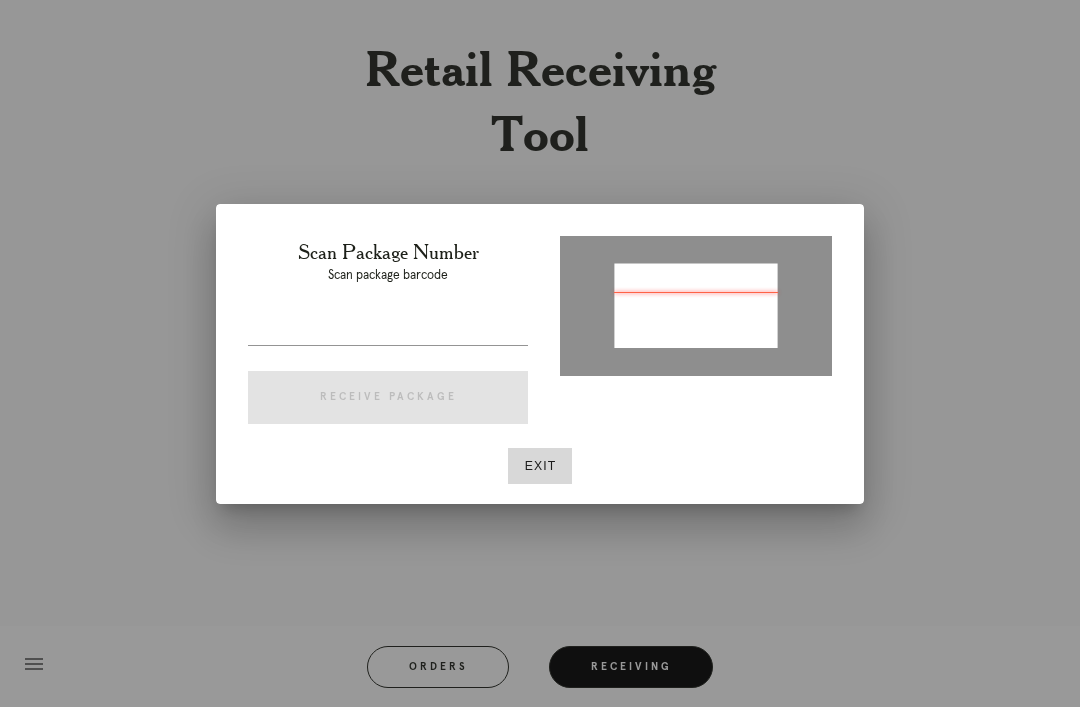 type on "P605785488161099" 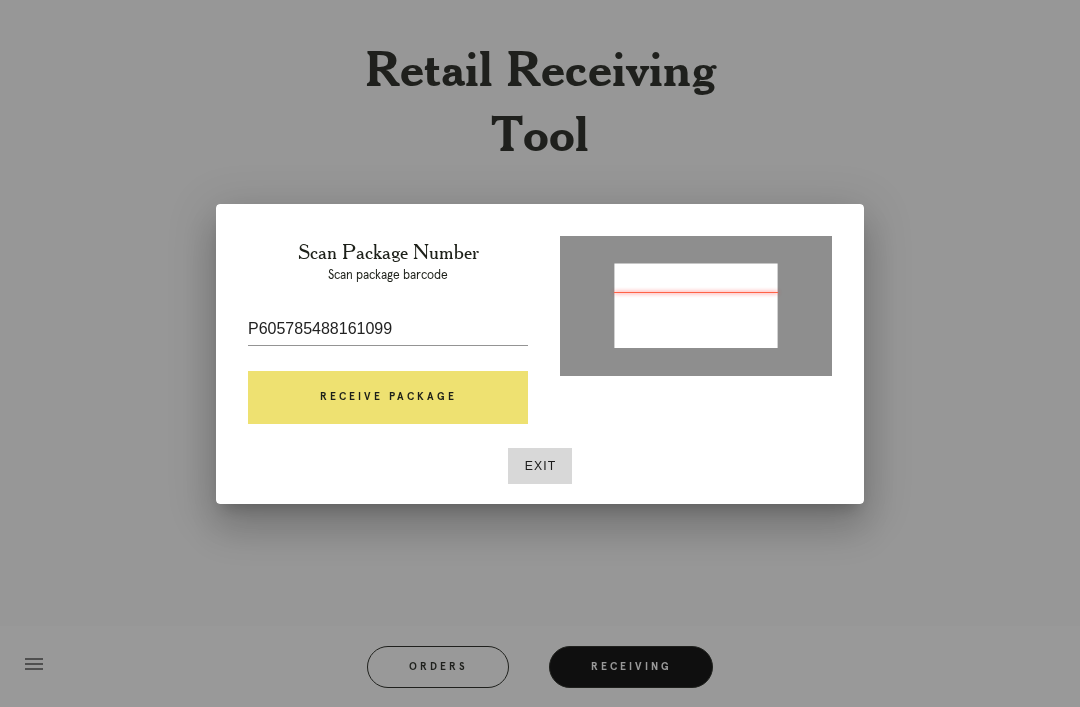 click on "Receive Package" at bounding box center (388, 398) 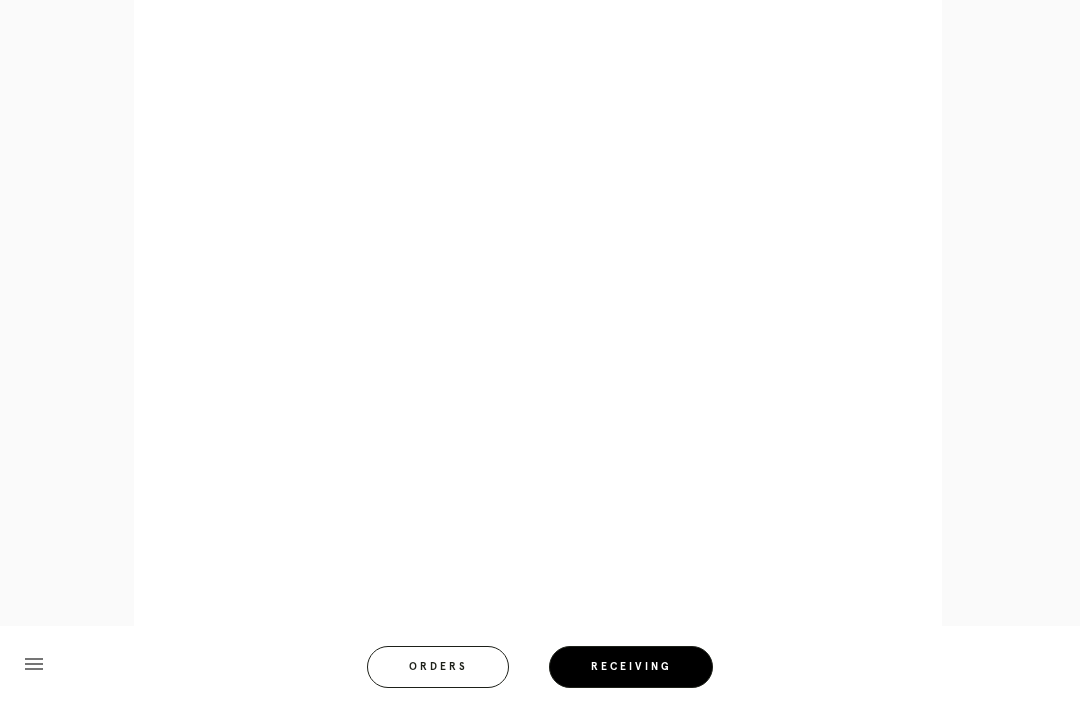 scroll, scrollTop: 858, scrollLeft: 0, axis: vertical 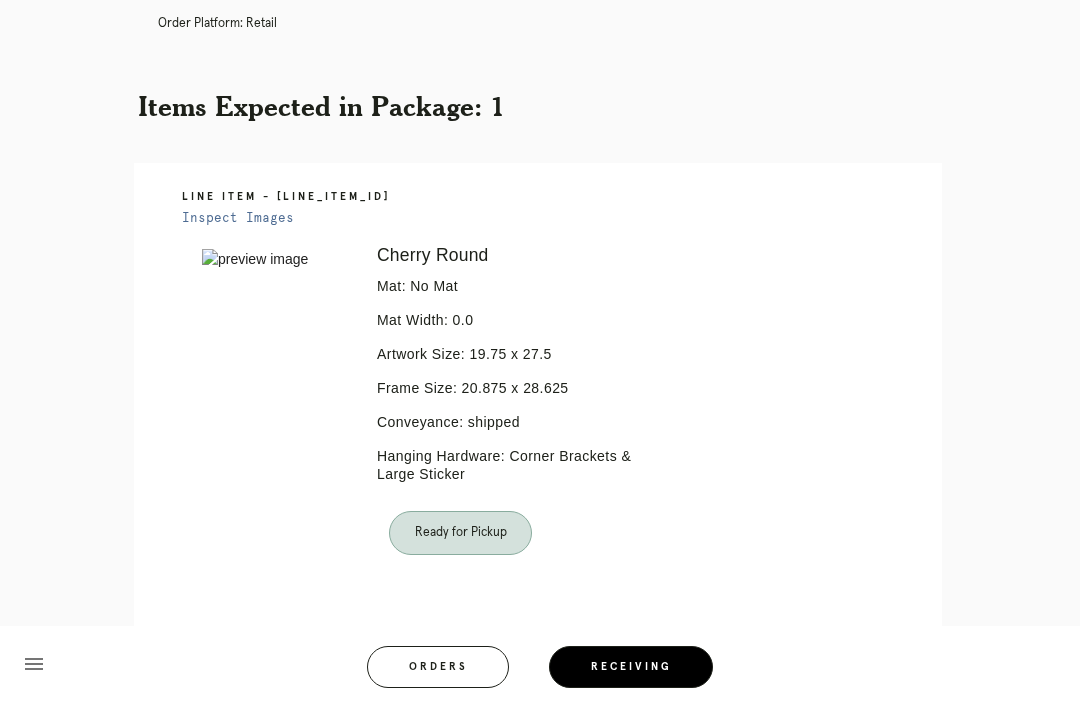 click on "Orders" at bounding box center (438, 667) 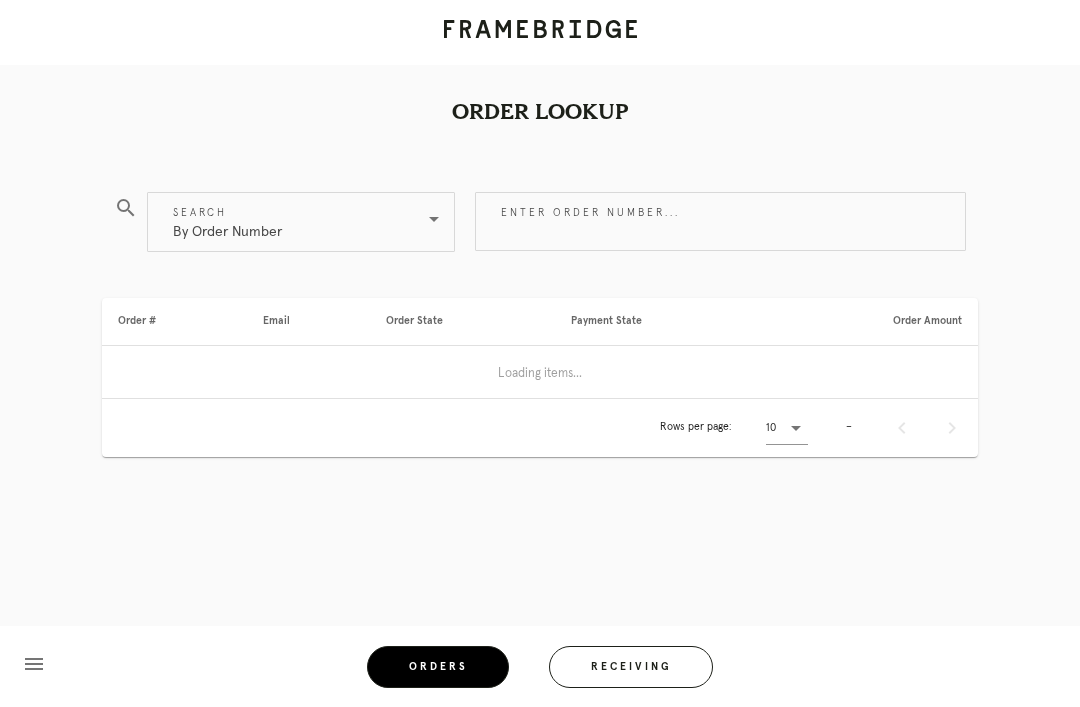 click on "Receiving" at bounding box center [631, 667] 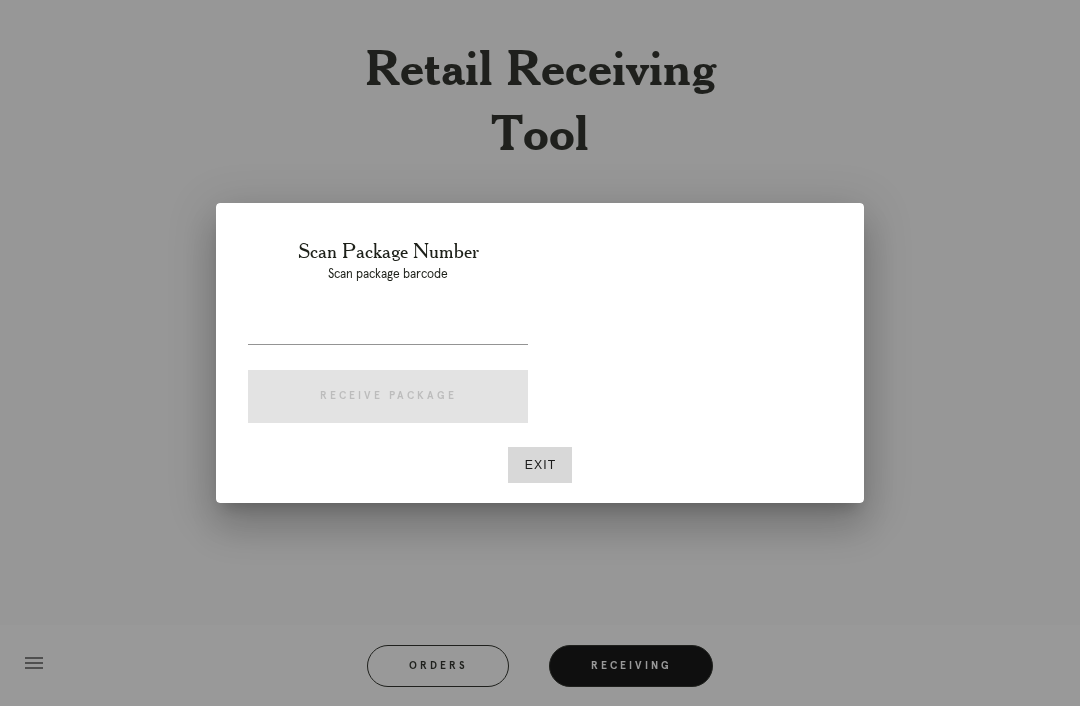 scroll, scrollTop: 64, scrollLeft: 0, axis: vertical 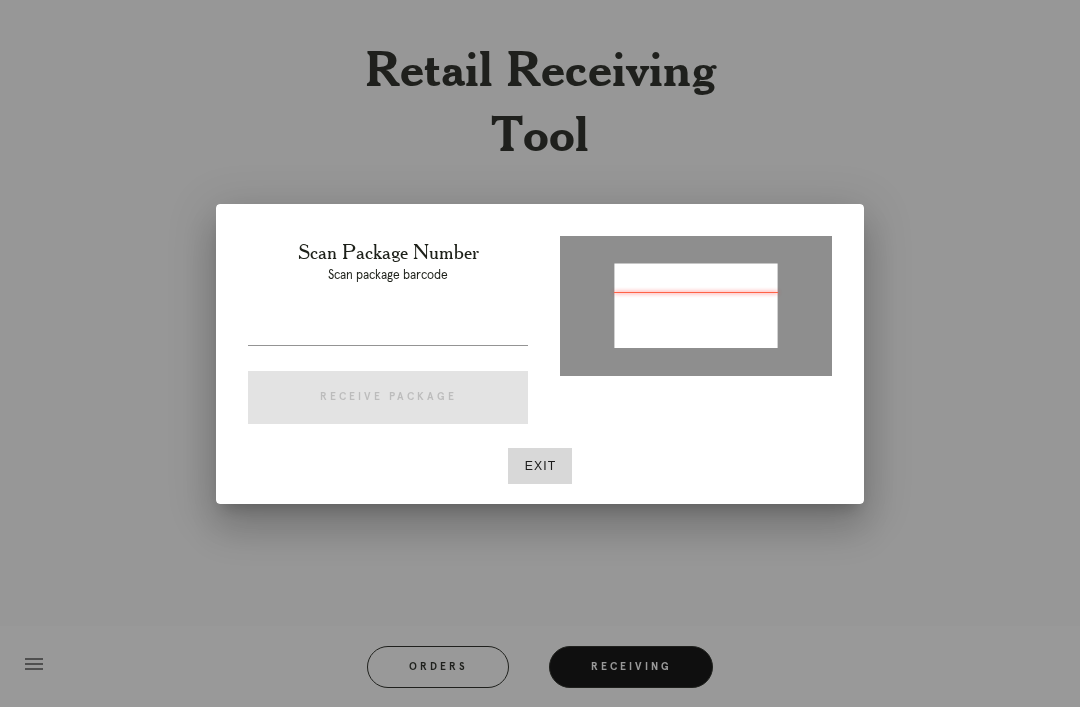 type on "[PACKAGE_ID]" 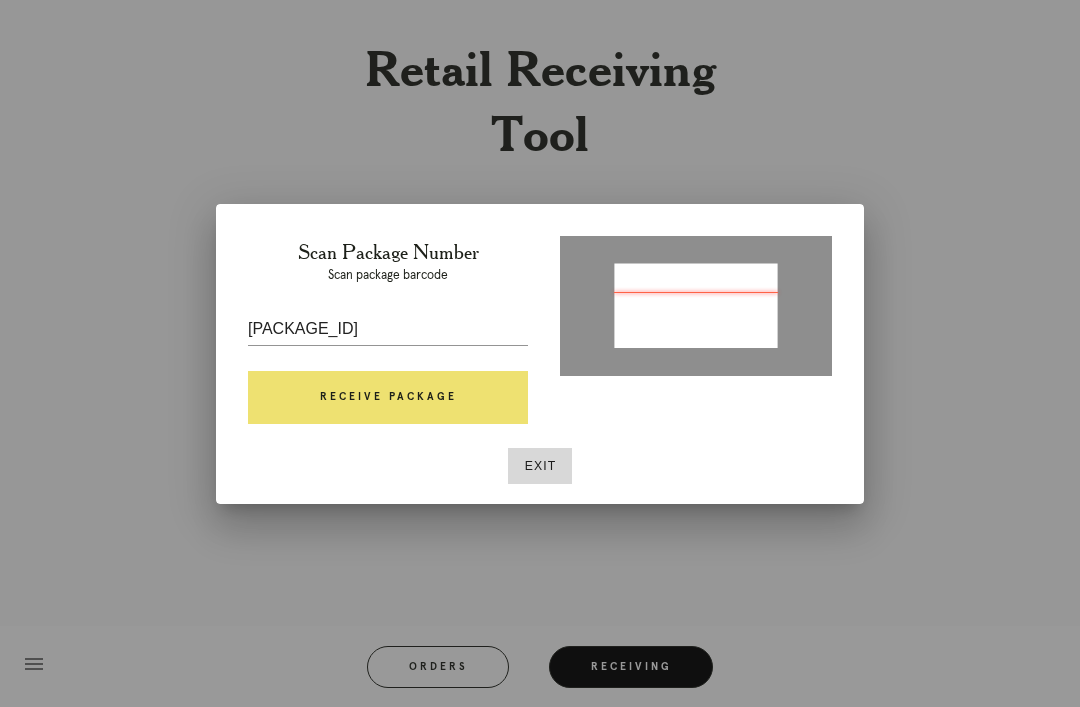 click on "Receive Package" at bounding box center (388, 398) 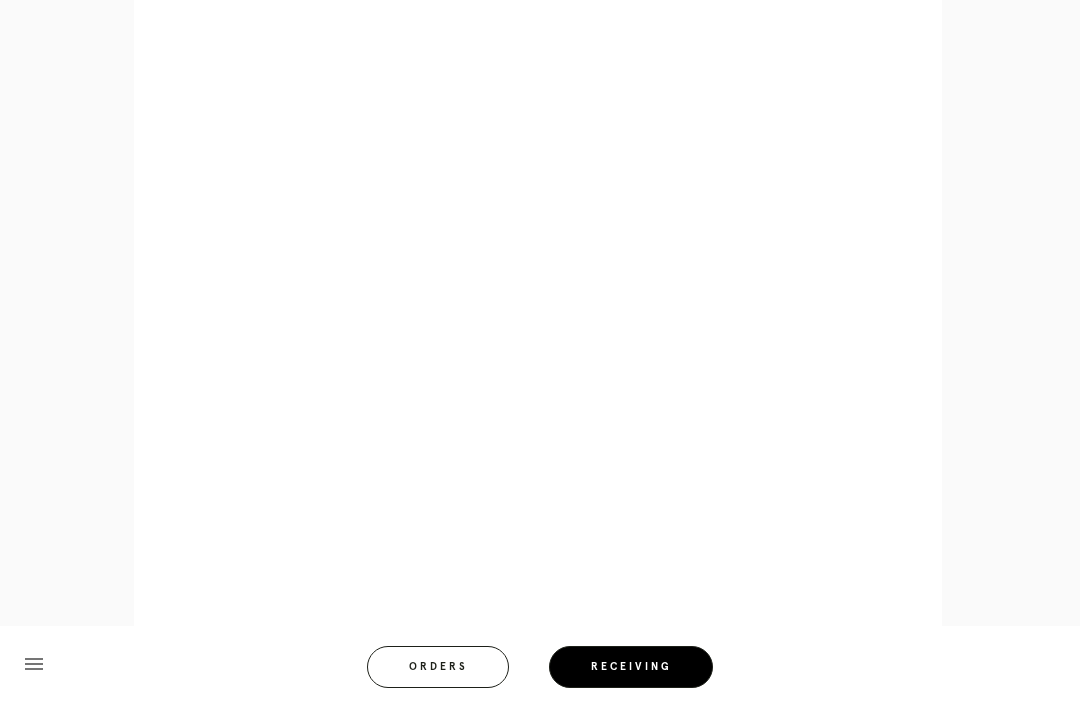scroll, scrollTop: 962, scrollLeft: 0, axis: vertical 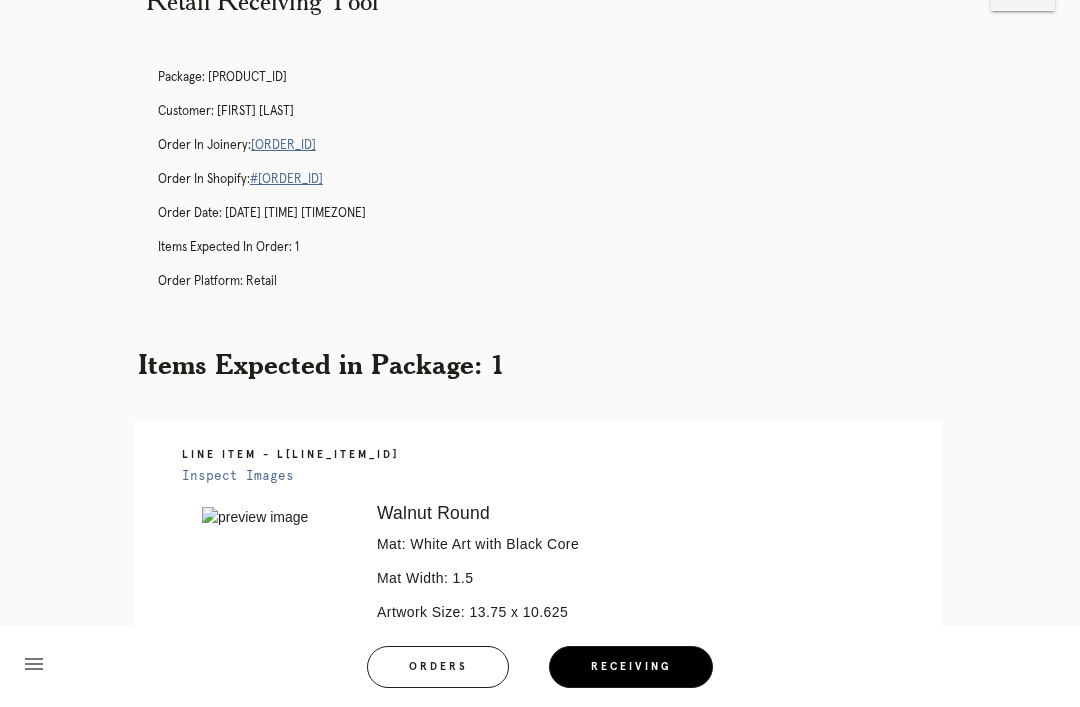 click on "menu
Orders
Receiving
Logged in as:   nichole.fleming@framebridge.com   Cobble Hill
Logout" at bounding box center [540, 673] 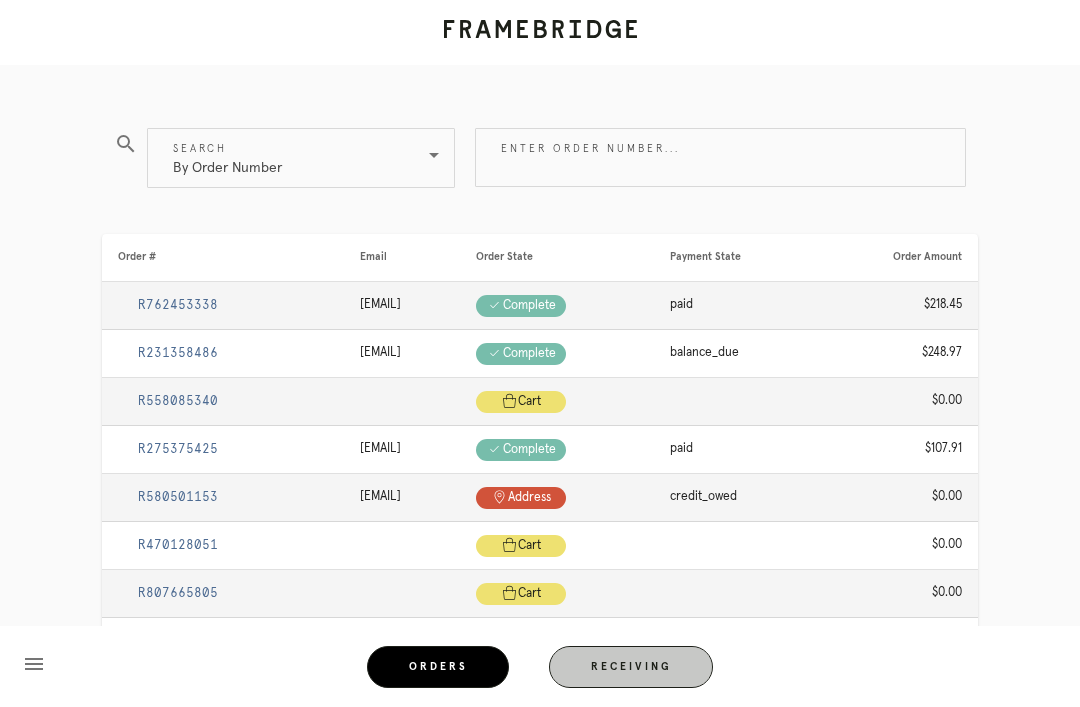 click on "Receiving" at bounding box center [631, 667] 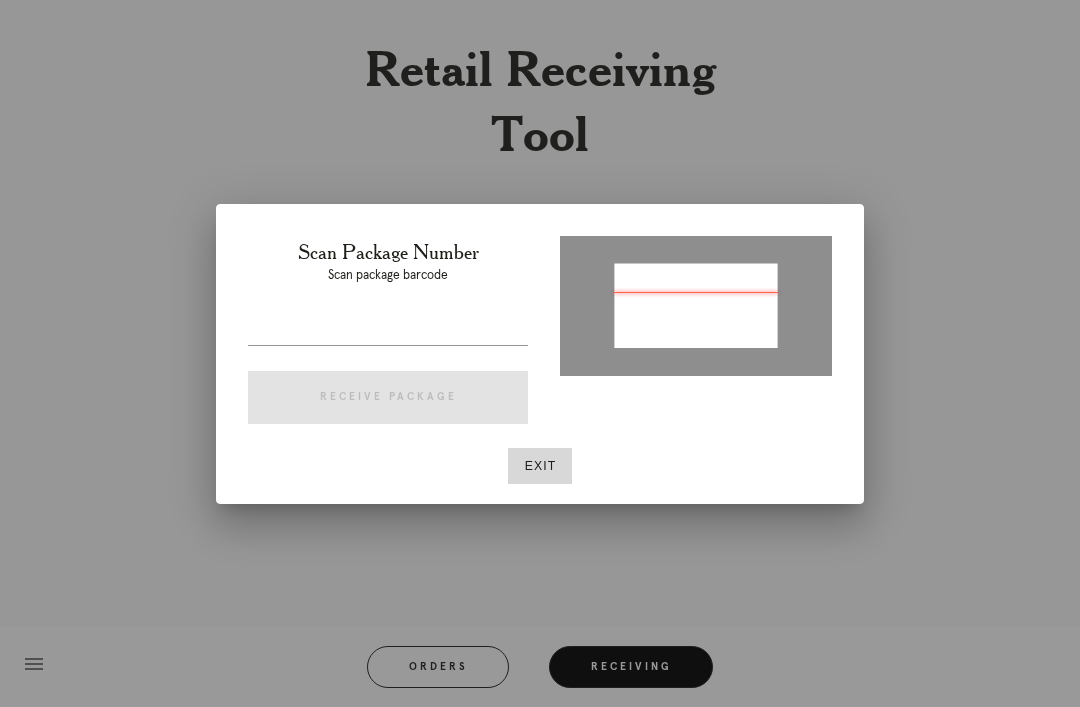 type on "P732679462962257" 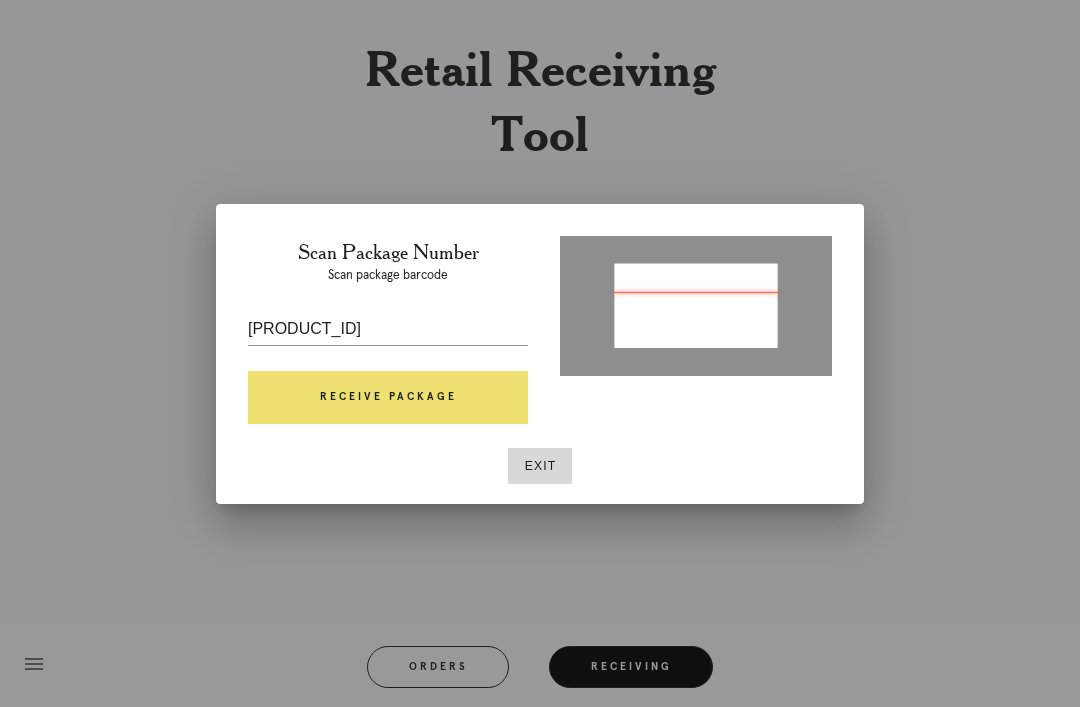click on "Receive Package" at bounding box center [388, 398] 